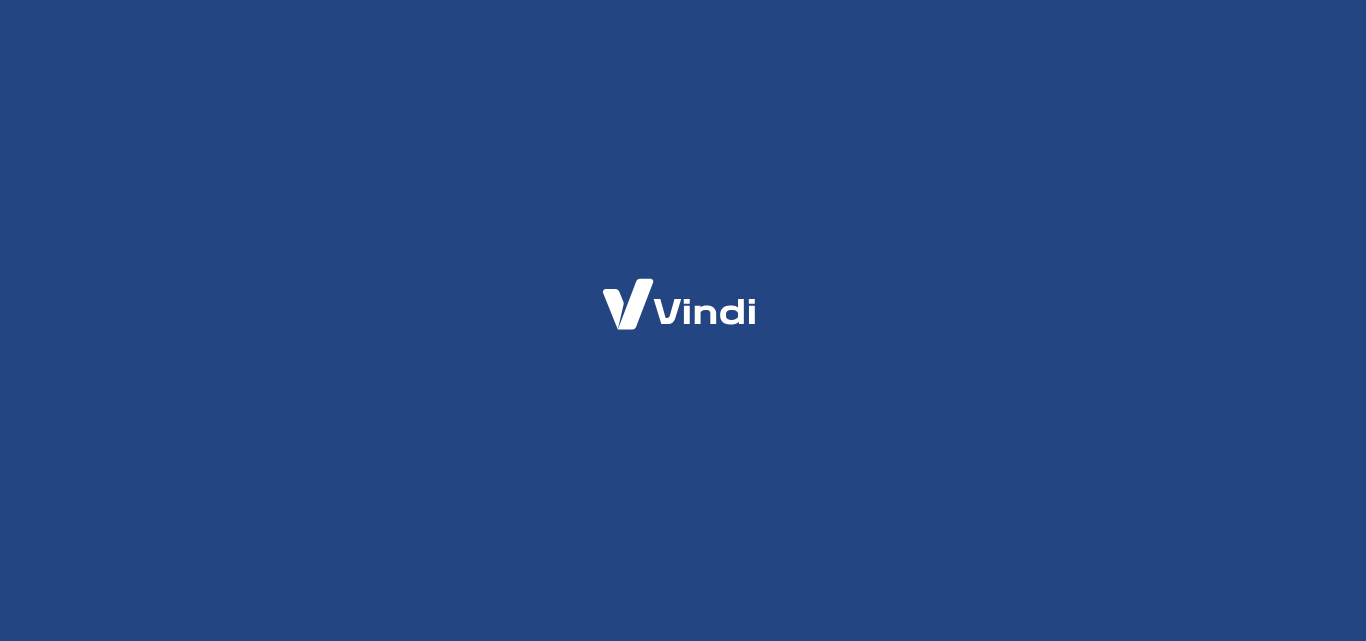 scroll, scrollTop: 0, scrollLeft: 0, axis: both 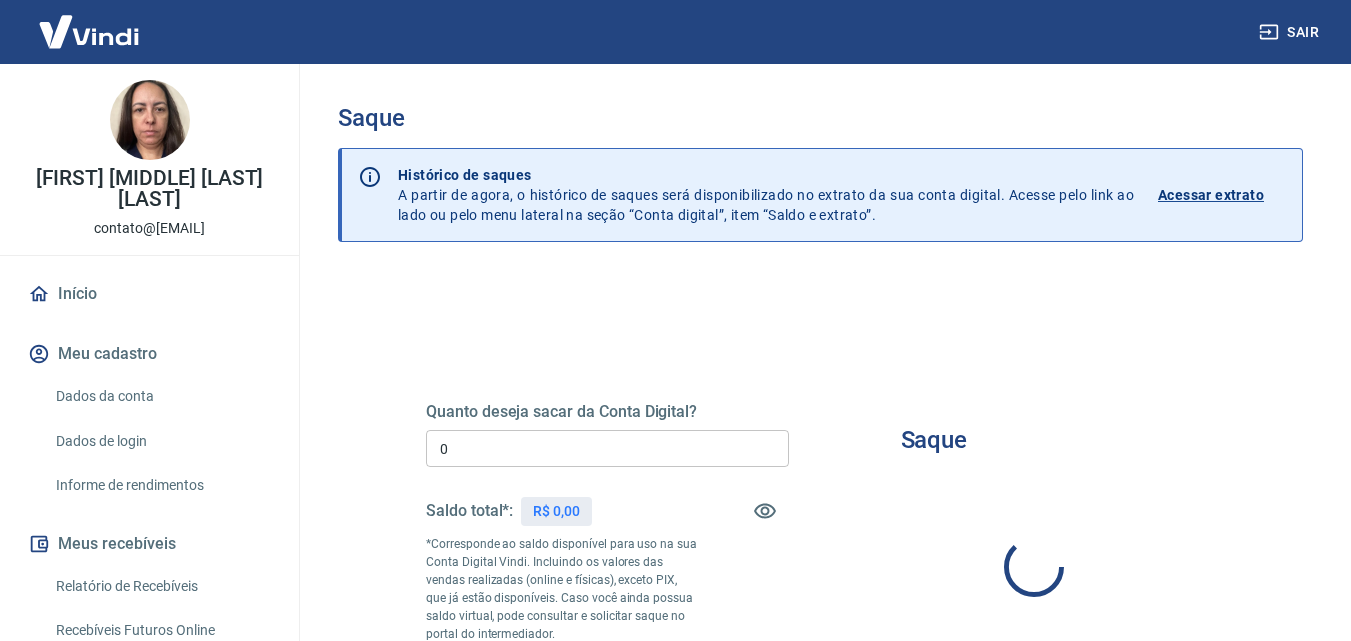 type on "R$ 0,00" 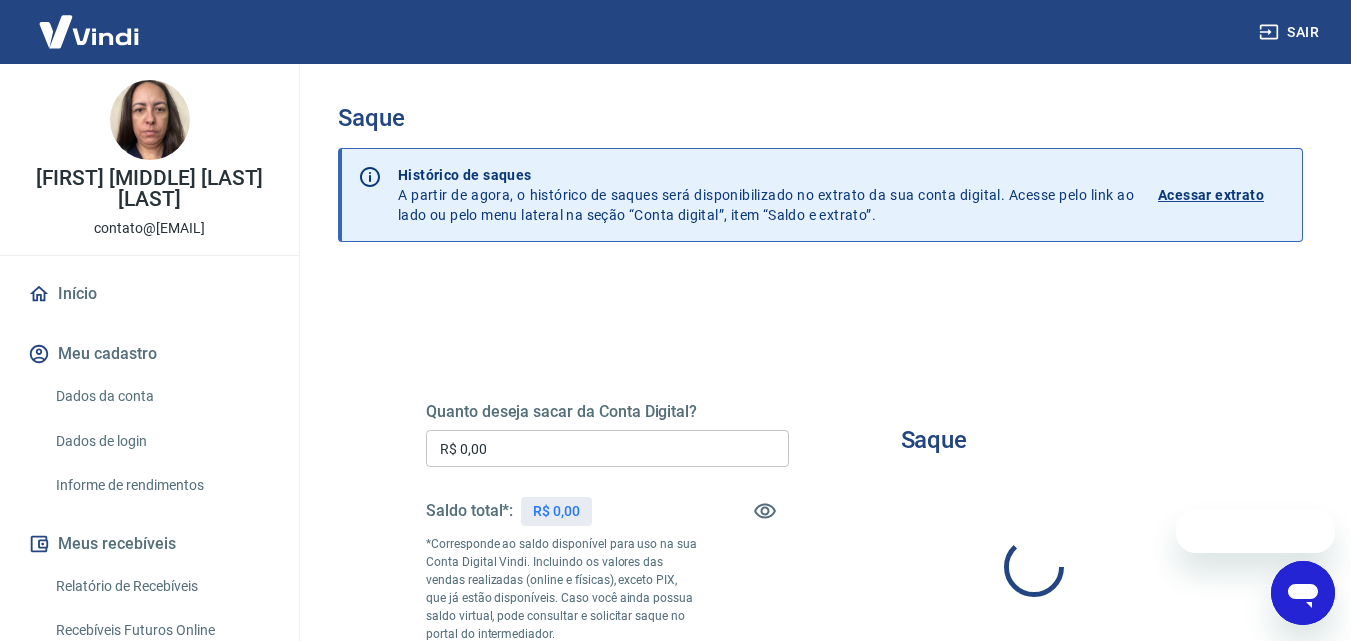 scroll, scrollTop: 0, scrollLeft: 0, axis: both 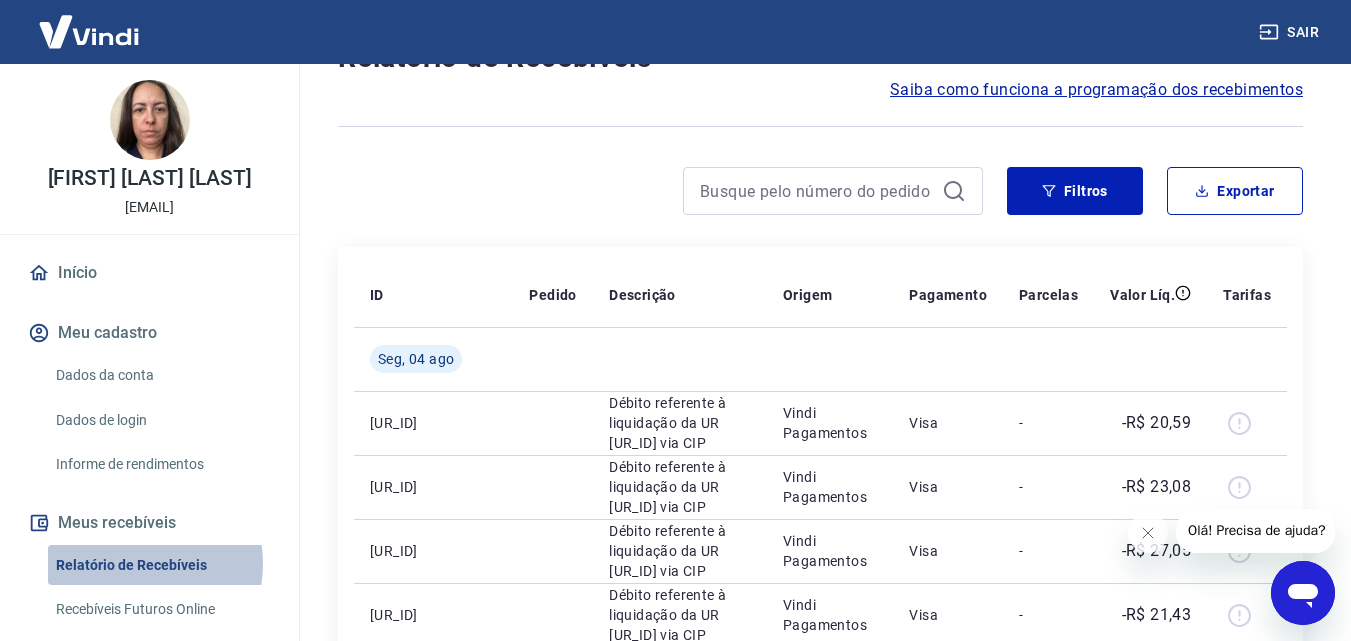 click on "Relatório de Recebíveis" at bounding box center [161, 565] 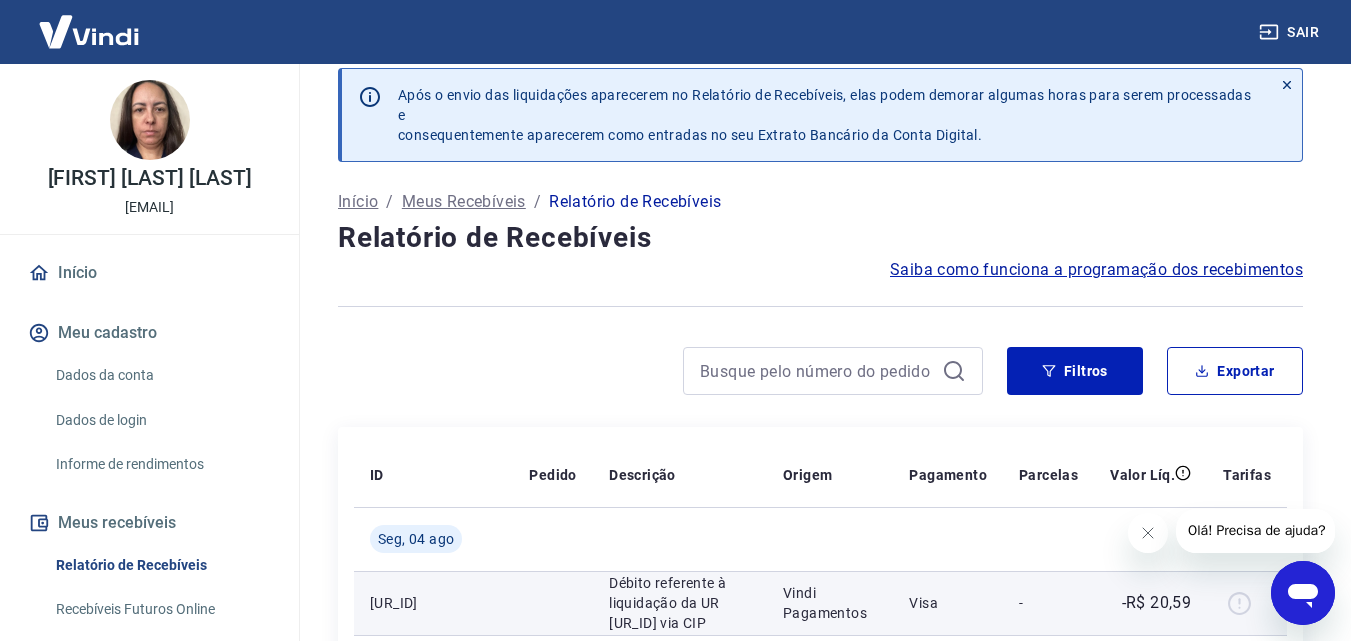 scroll, scrollTop: 100, scrollLeft: 0, axis: vertical 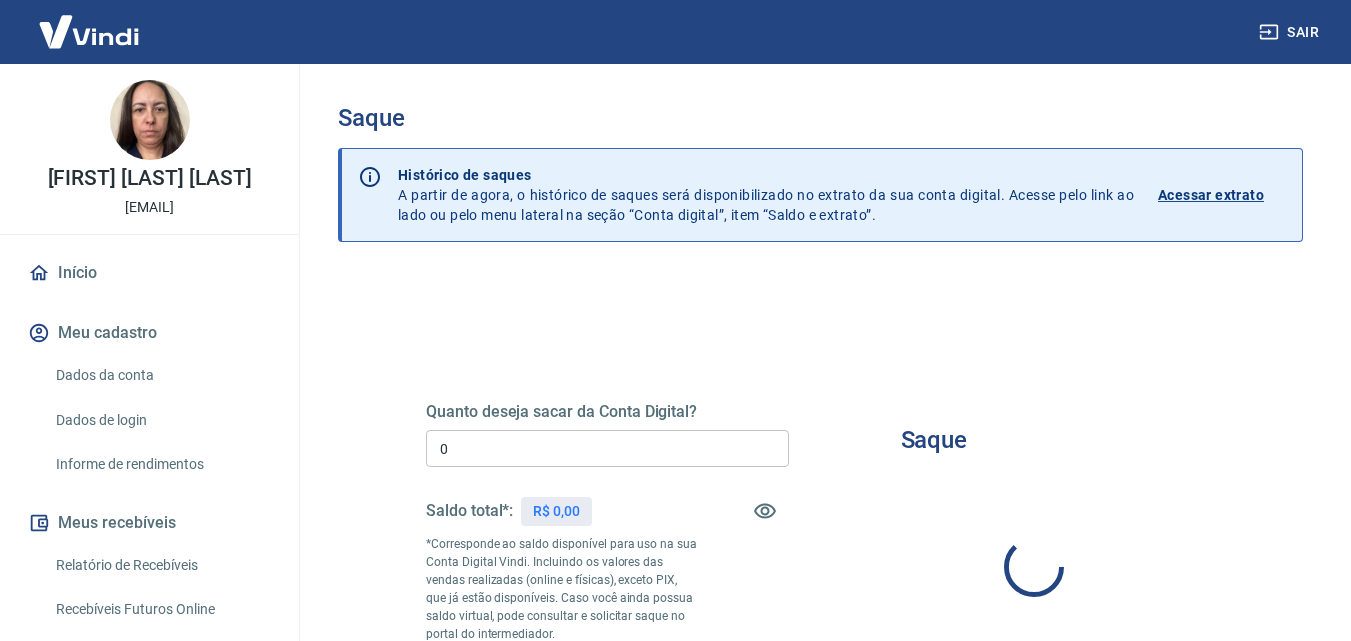 type on "R$ 0,00" 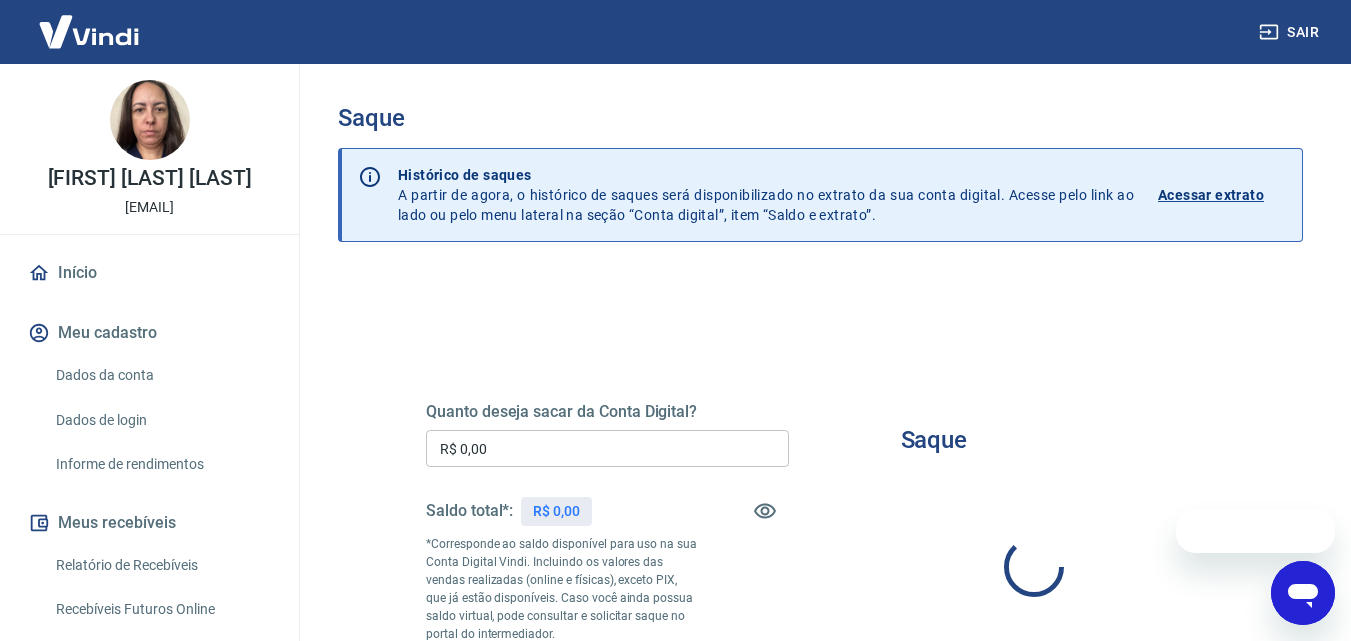 scroll, scrollTop: 0, scrollLeft: 0, axis: both 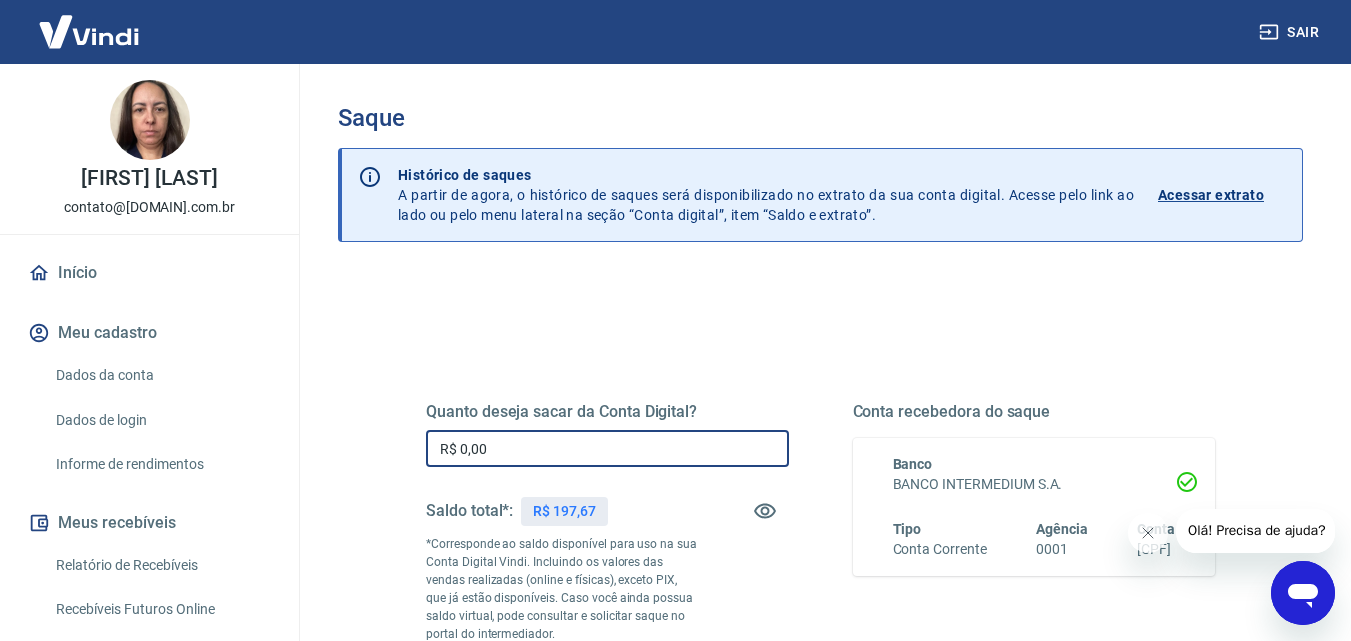 click on "R$ 0,00" at bounding box center (607, 448) 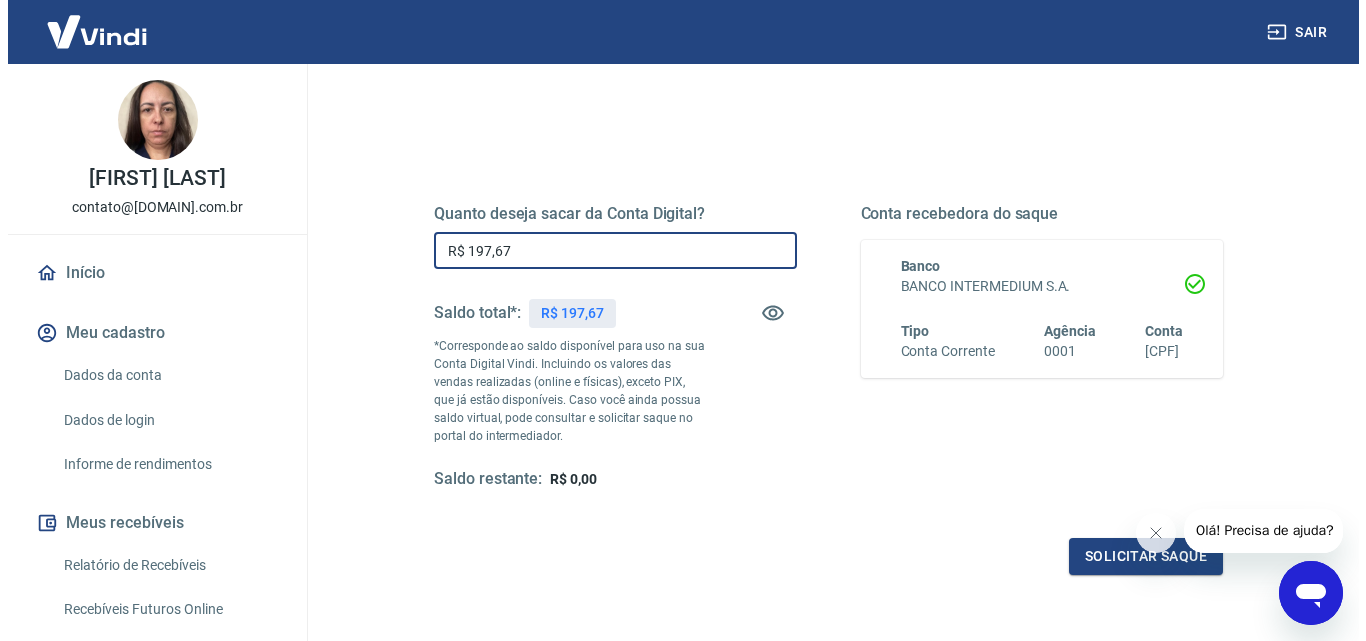scroll, scrollTop: 200, scrollLeft: 0, axis: vertical 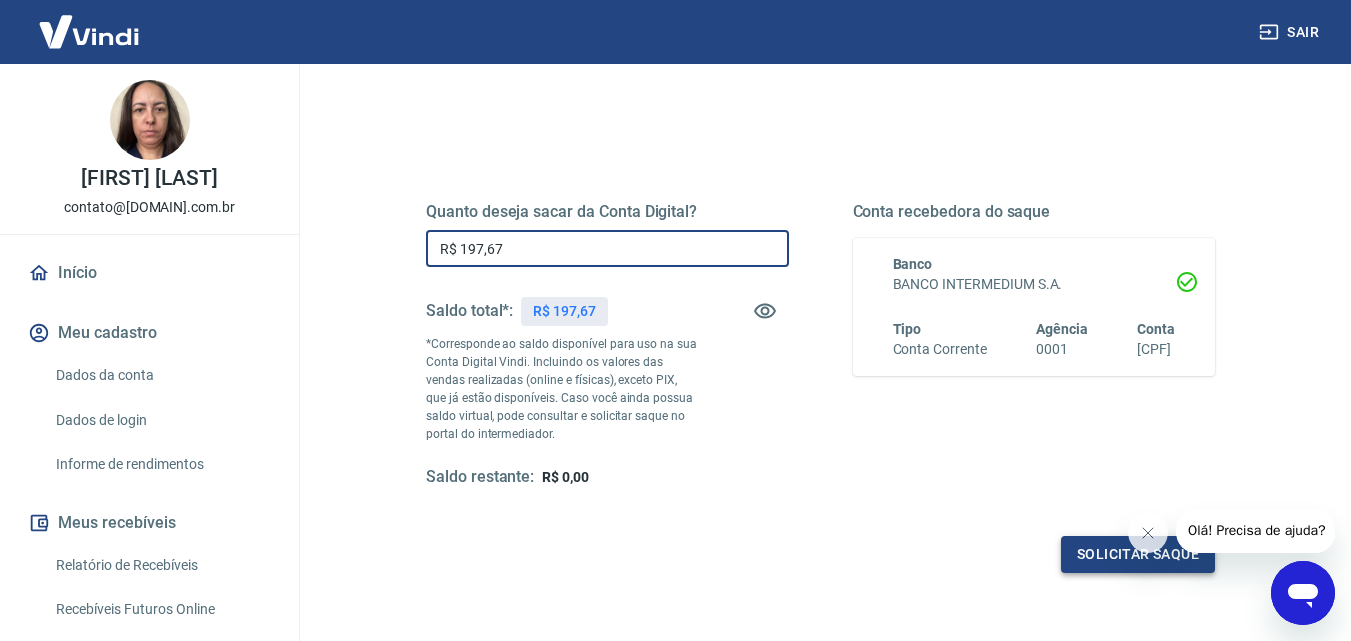 type on "R$ 197,67" 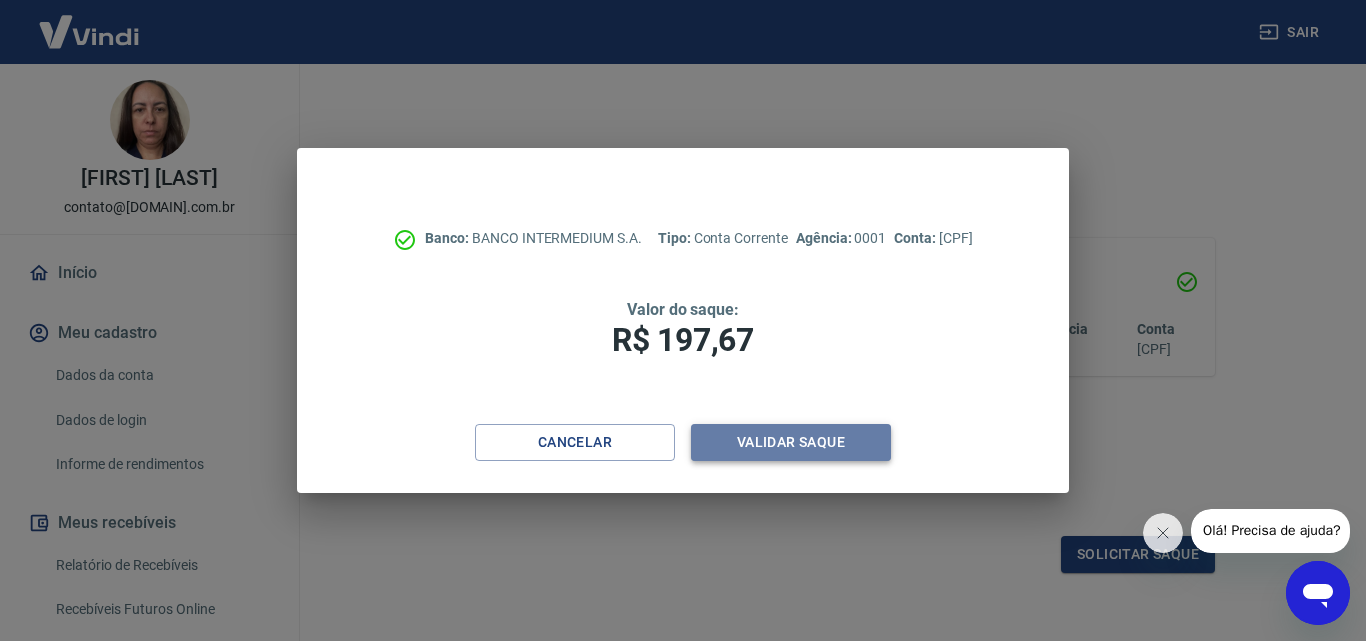 click on "Validar saque" at bounding box center (791, 442) 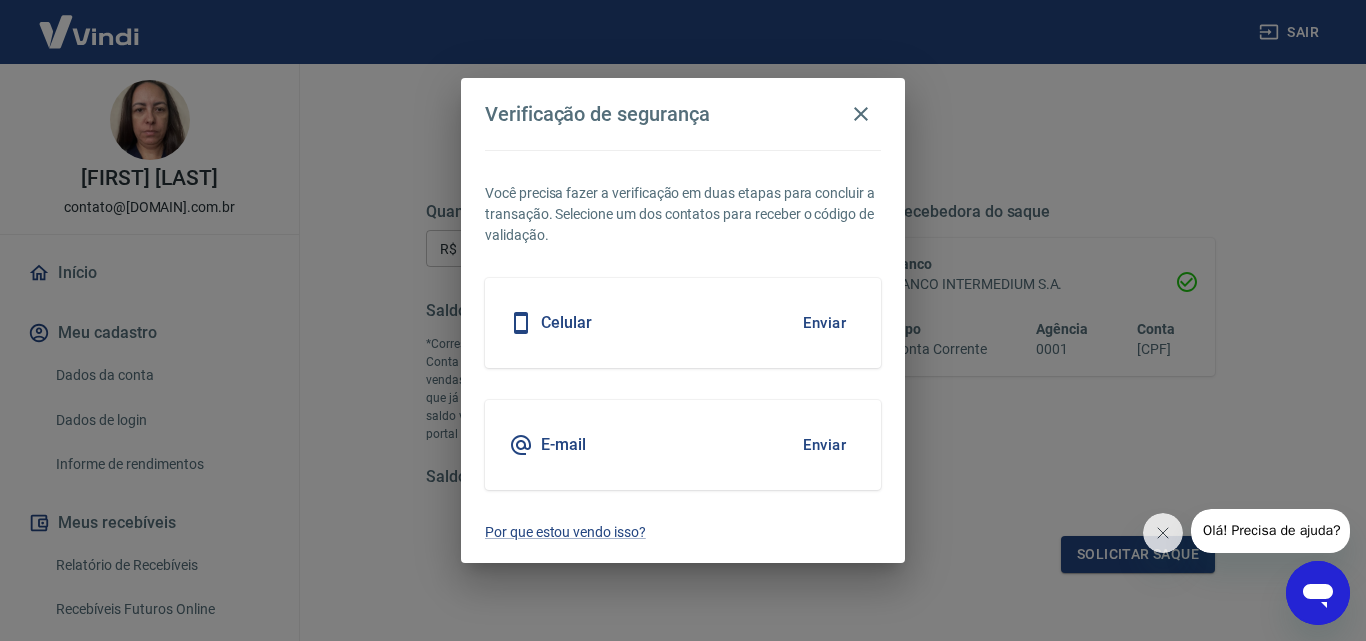 click on "Celular Enviar" at bounding box center [683, 323] 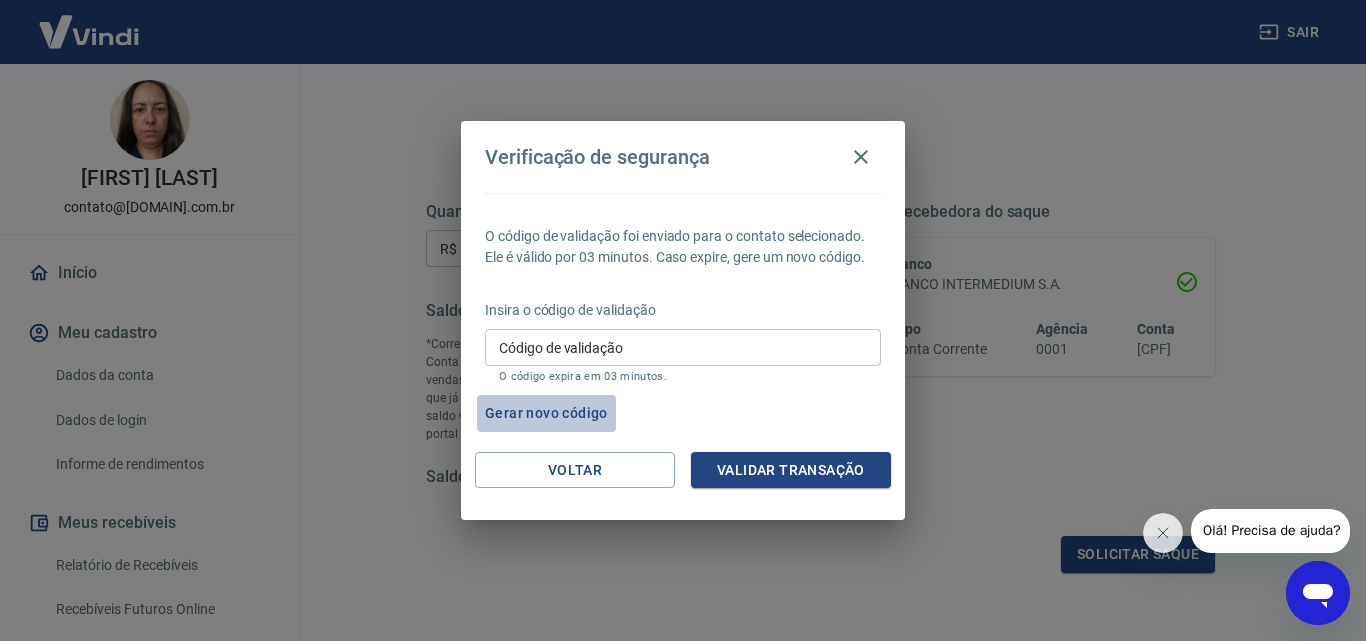click on "Gerar novo código" at bounding box center [546, 413] 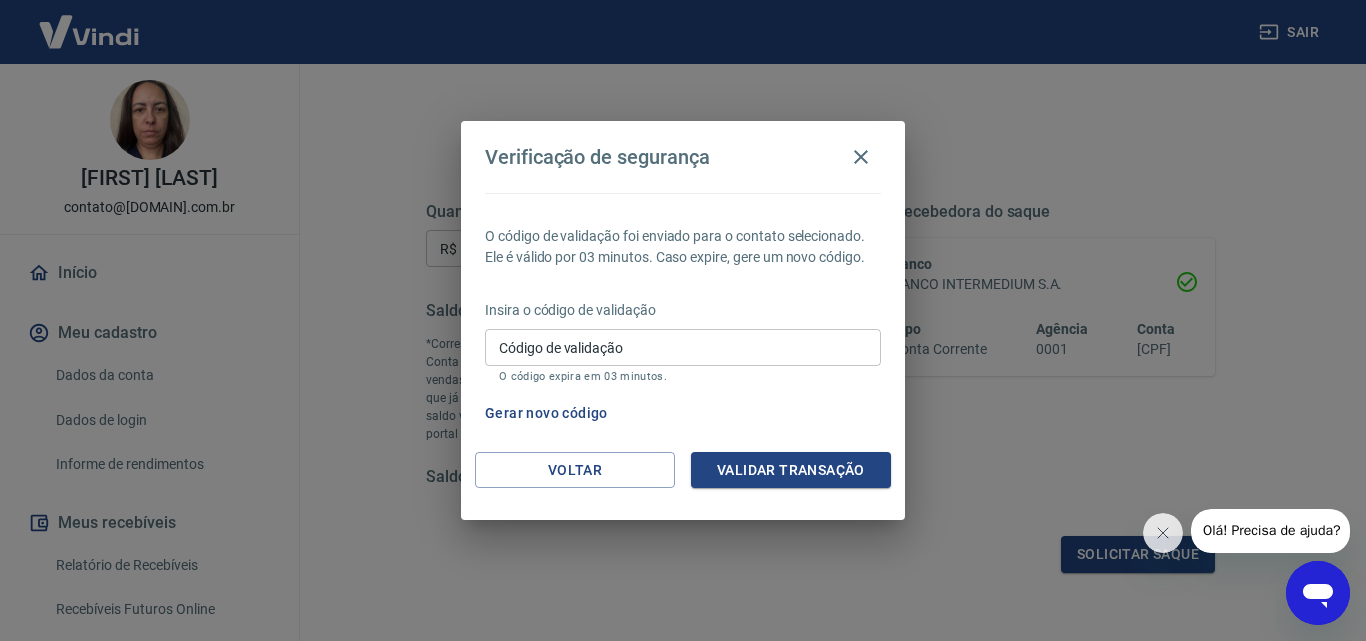 click on "Código de validação" at bounding box center (683, 347) 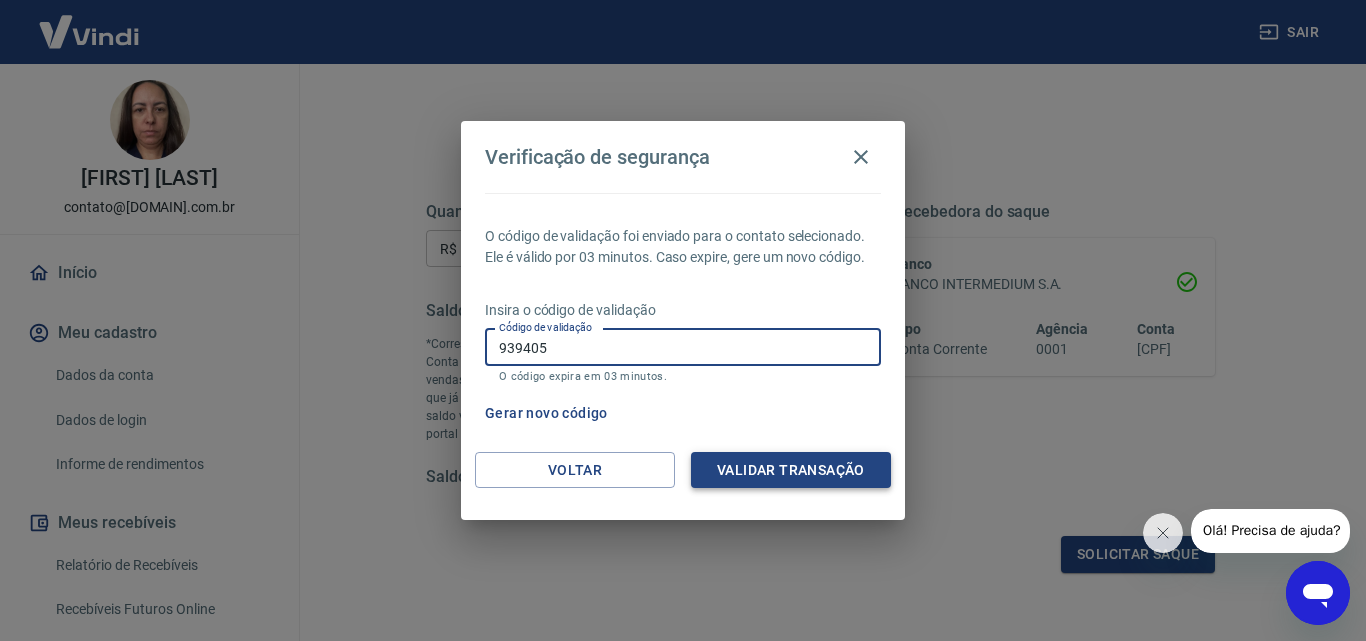 click on "Validar transação" at bounding box center [791, 470] 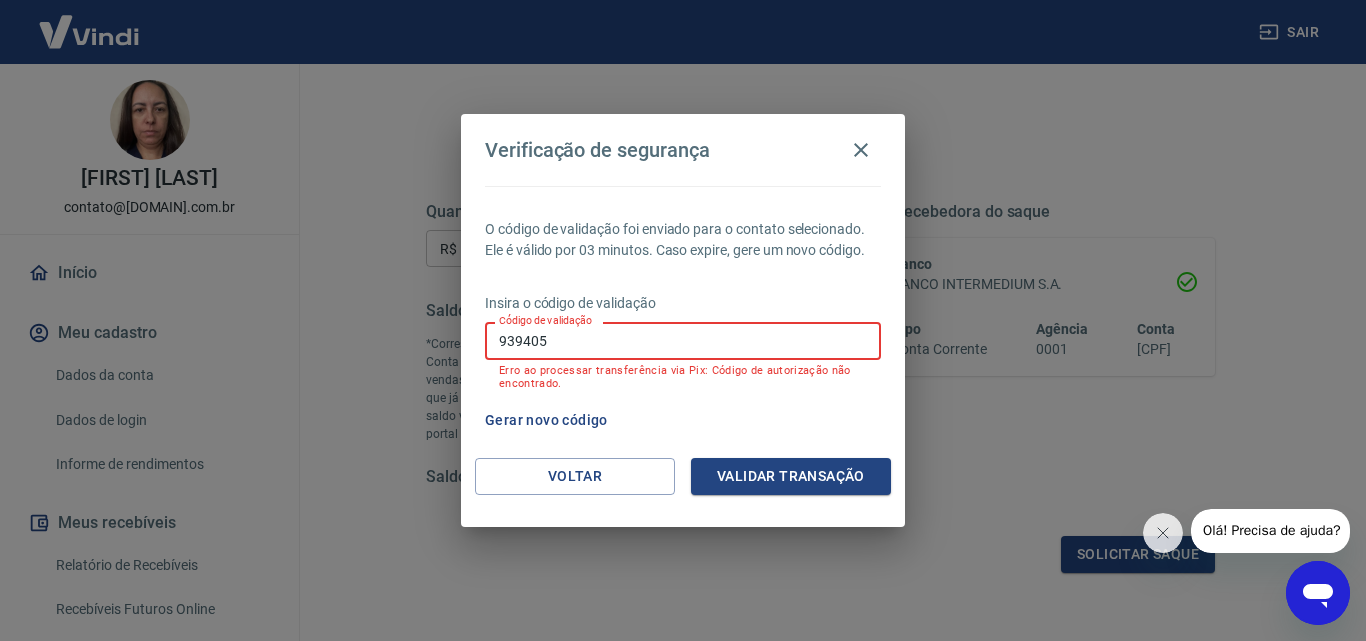 click on "939405" at bounding box center [683, 340] 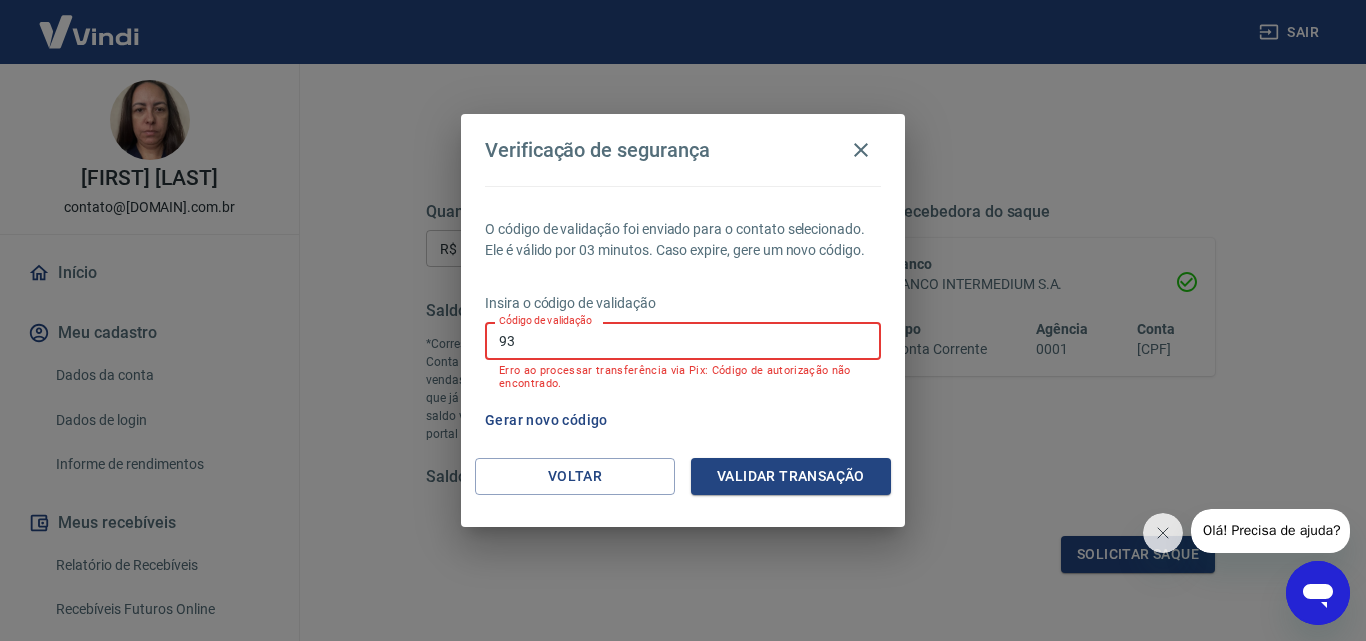 type on "9" 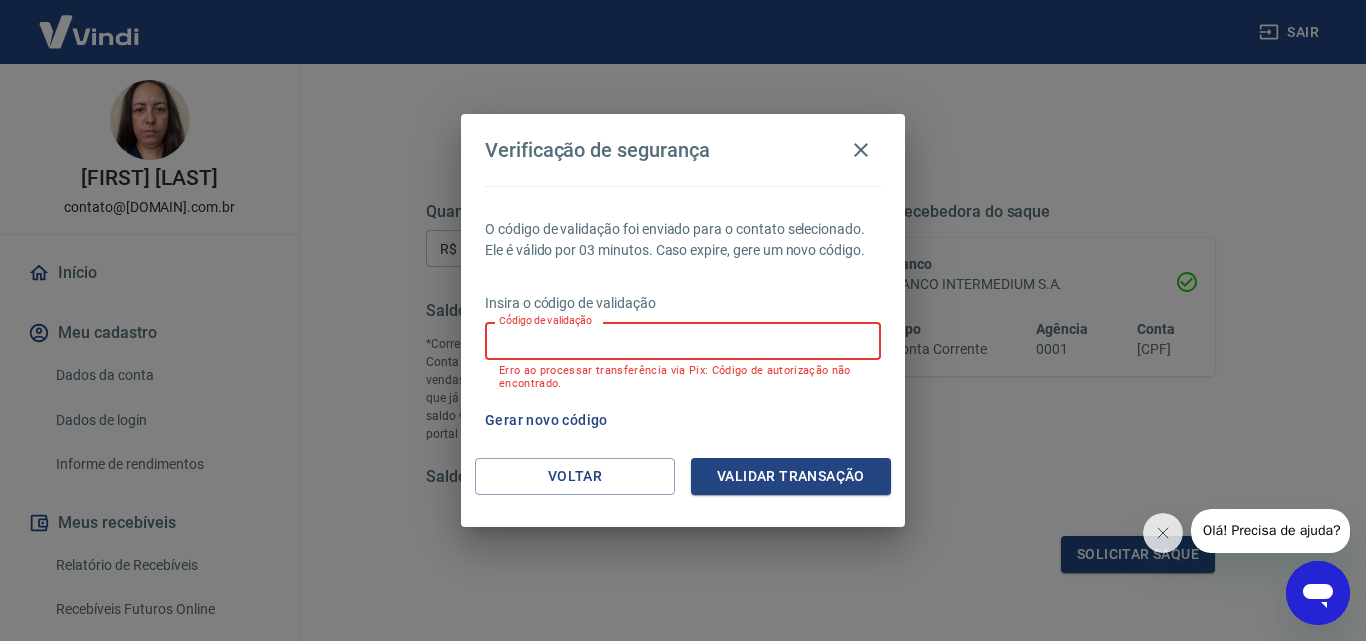 type on "2" 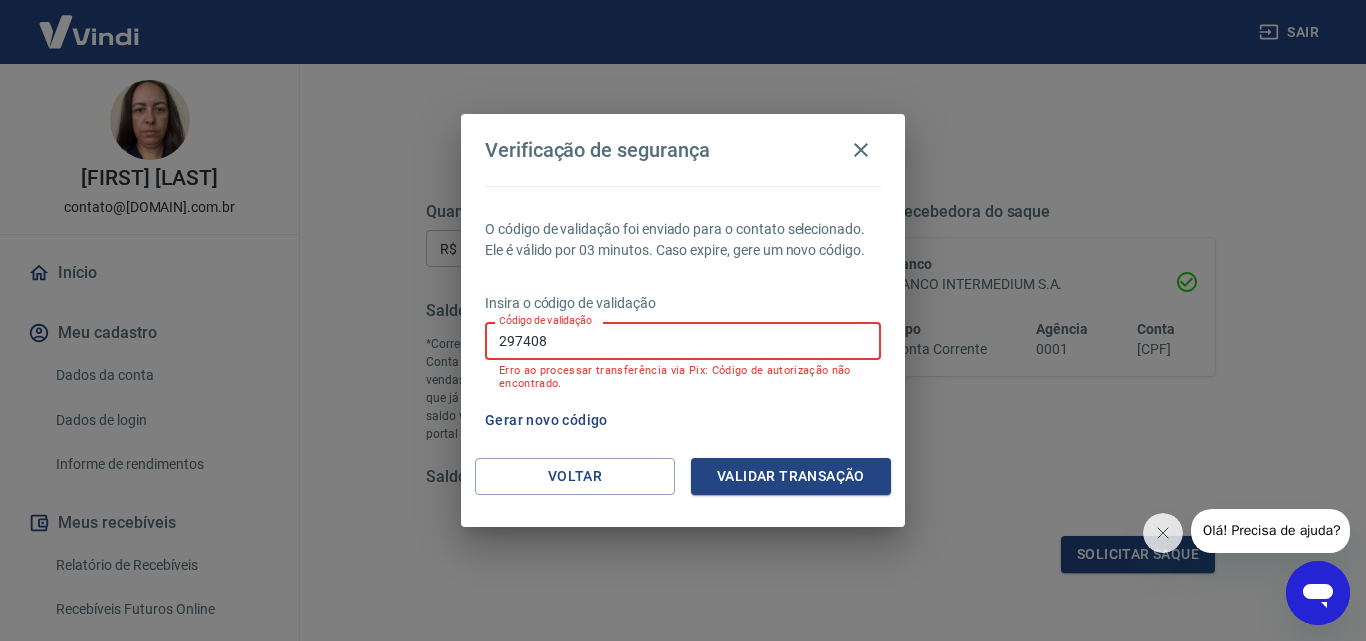 type on "297408" 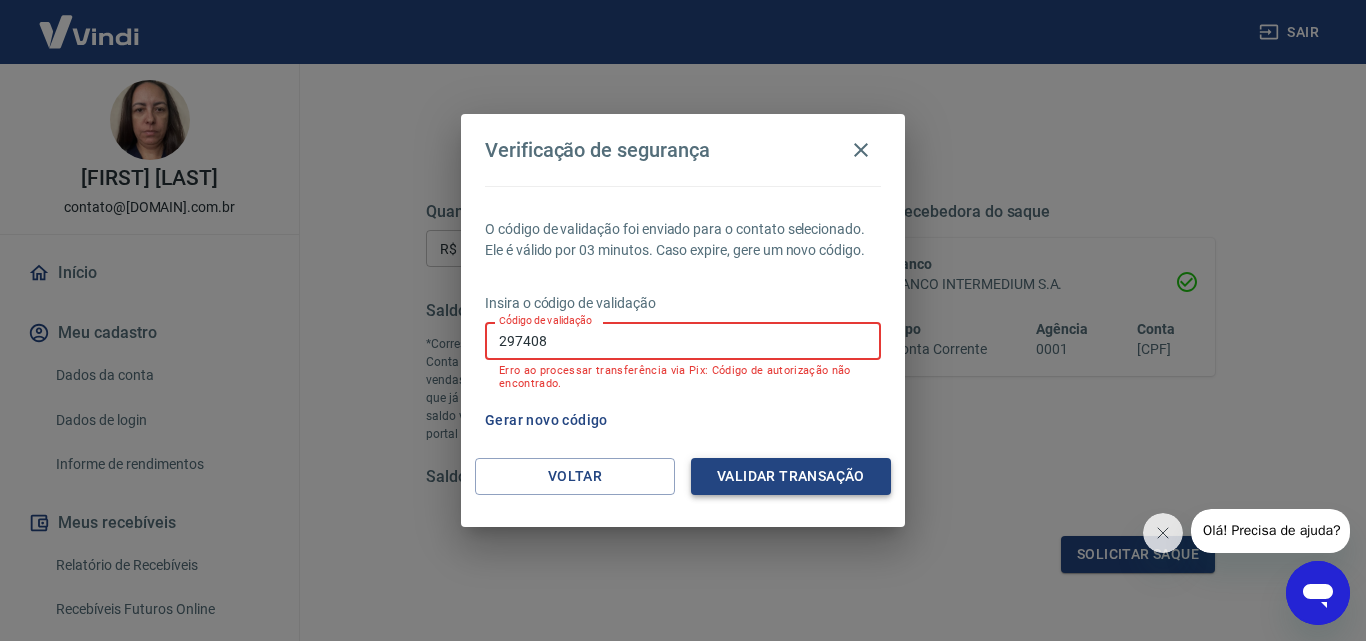 click on "Validar transação" at bounding box center [791, 476] 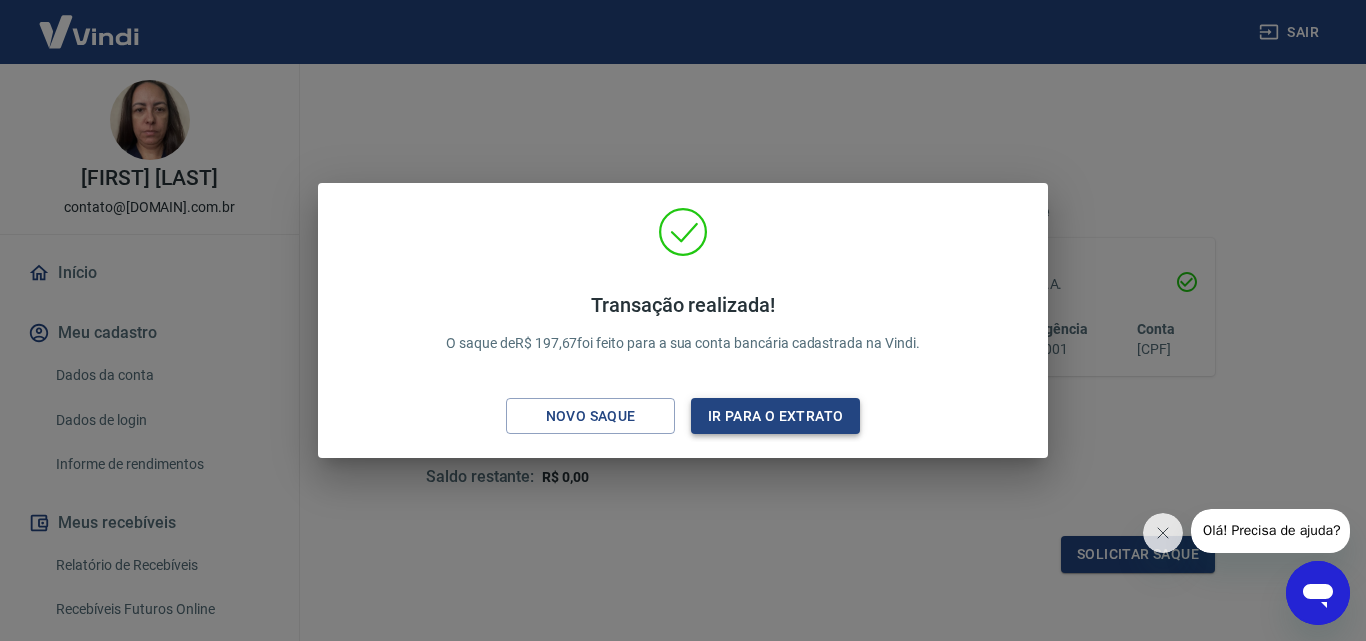 click on "Ir para o extrato" at bounding box center [775, 416] 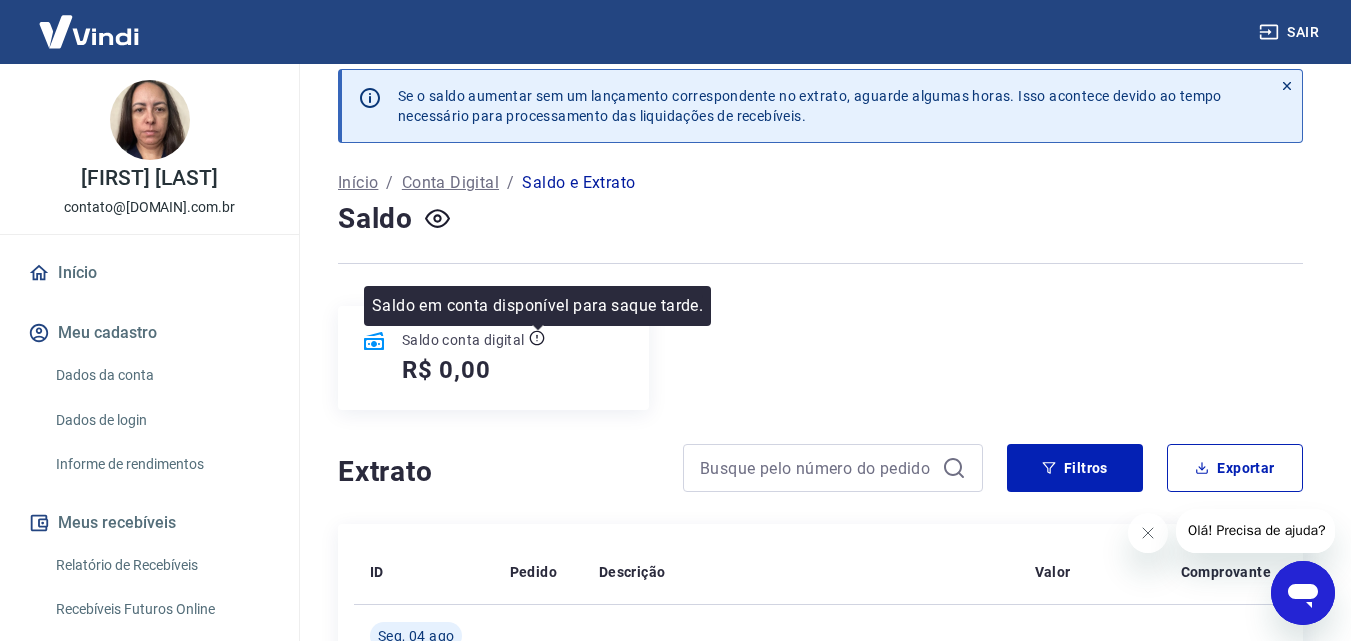 scroll, scrollTop: 0, scrollLeft: 0, axis: both 